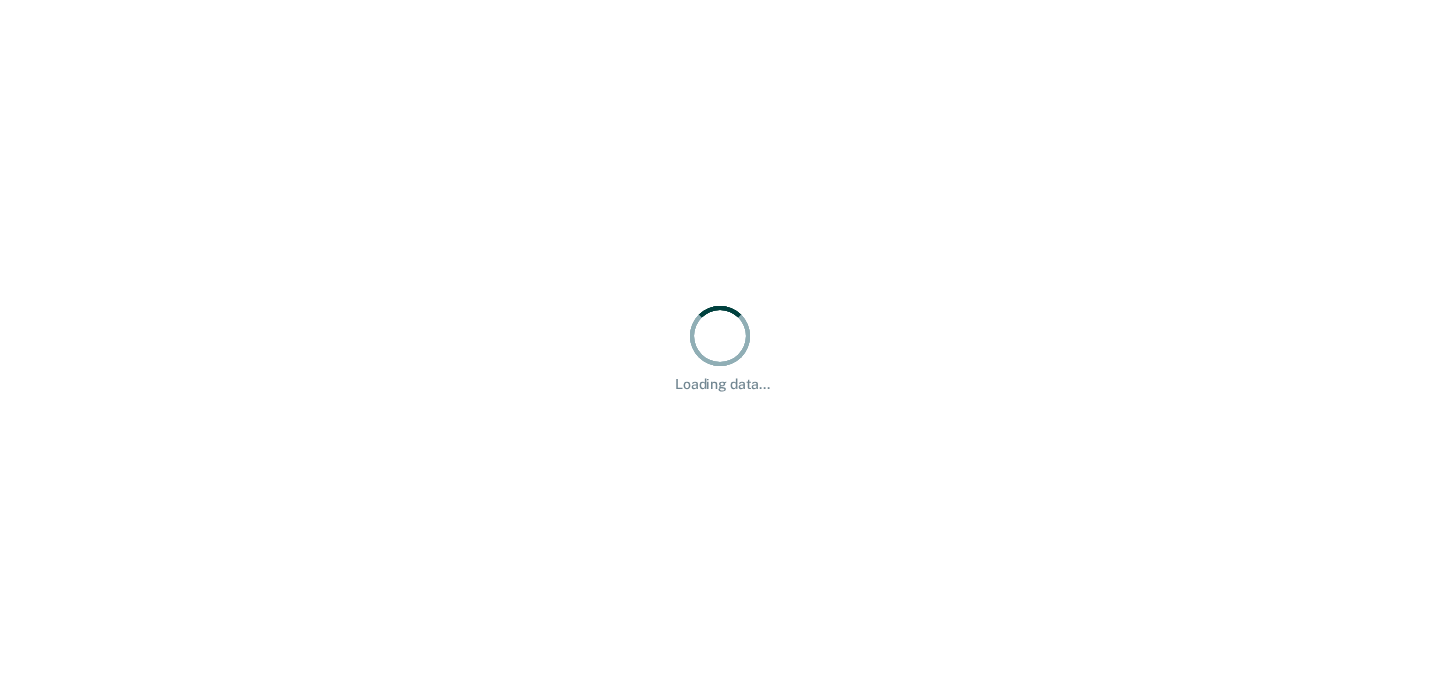 scroll, scrollTop: 0, scrollLeft: 0, axis: both 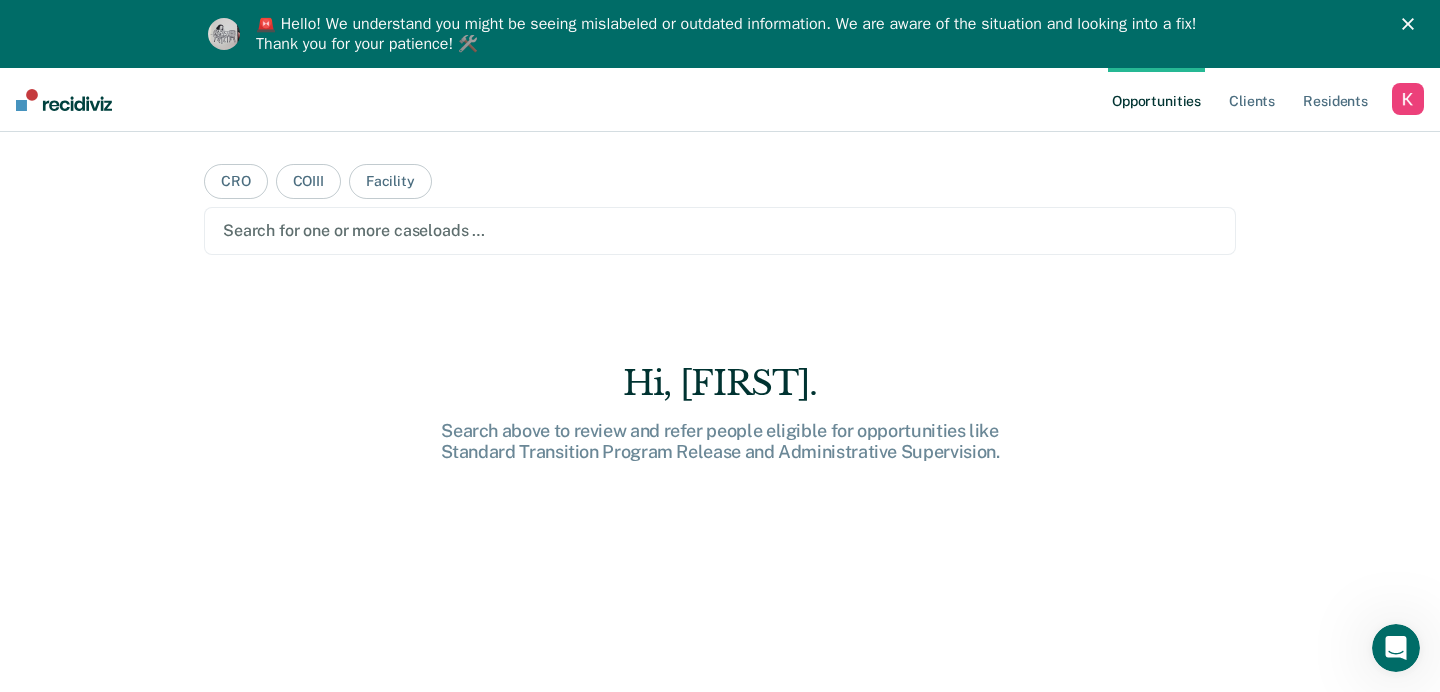 click on "🚨 Hello! We understand you might be seeing mislabeled or outdated information. We are aware of the situation and looking into a fix! Thank you for your patience! 🛠️" at bounding box center (728, 34) 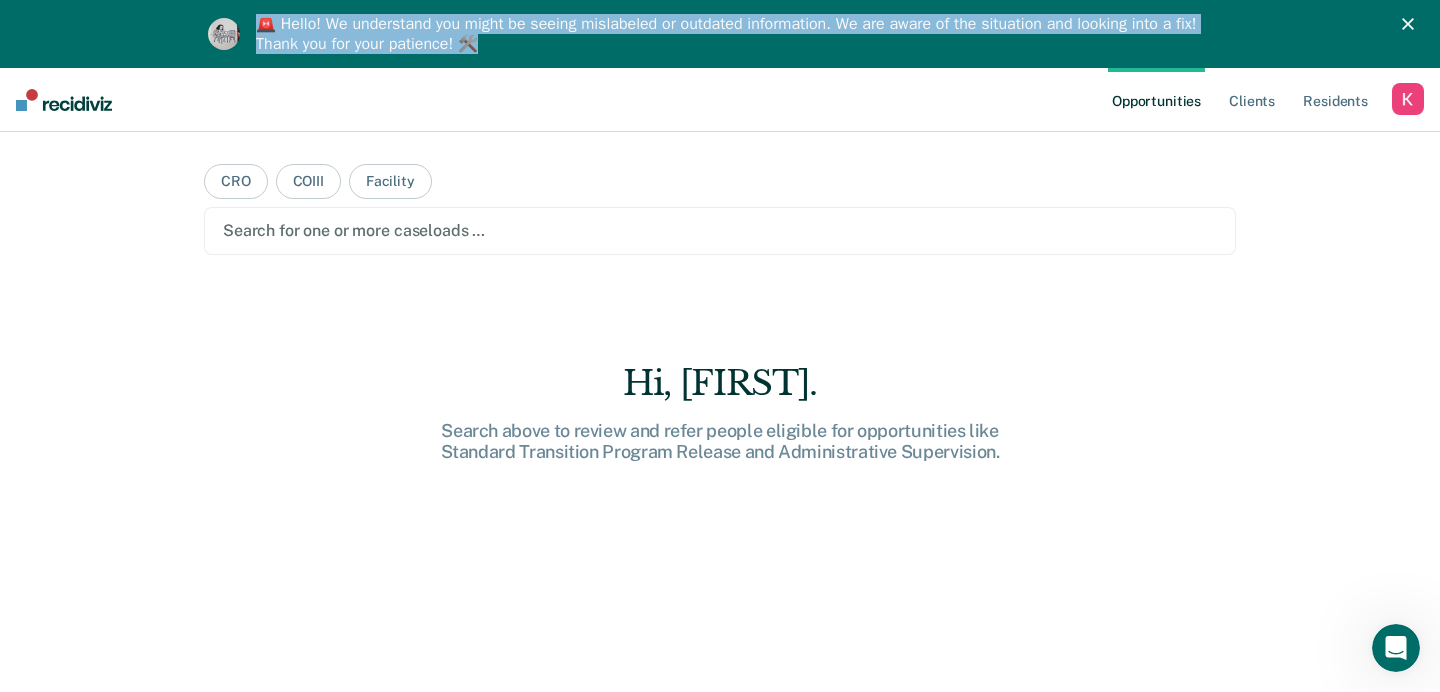 drag, startPoint x: 255, startPoint y: 21, endPoint x: 550, endPoint y: 56, distance: 297.06903 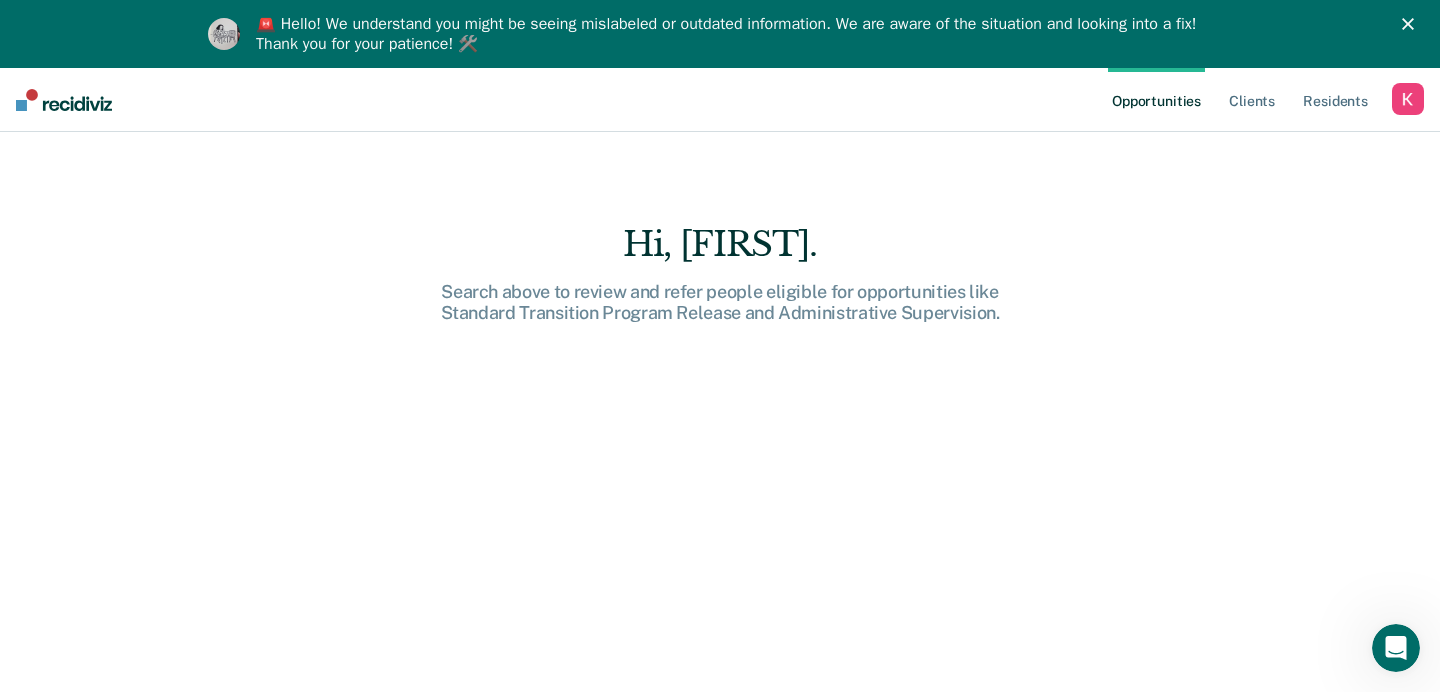 scroll, scrollTop: 0, scrollLeft: 0, axis: both 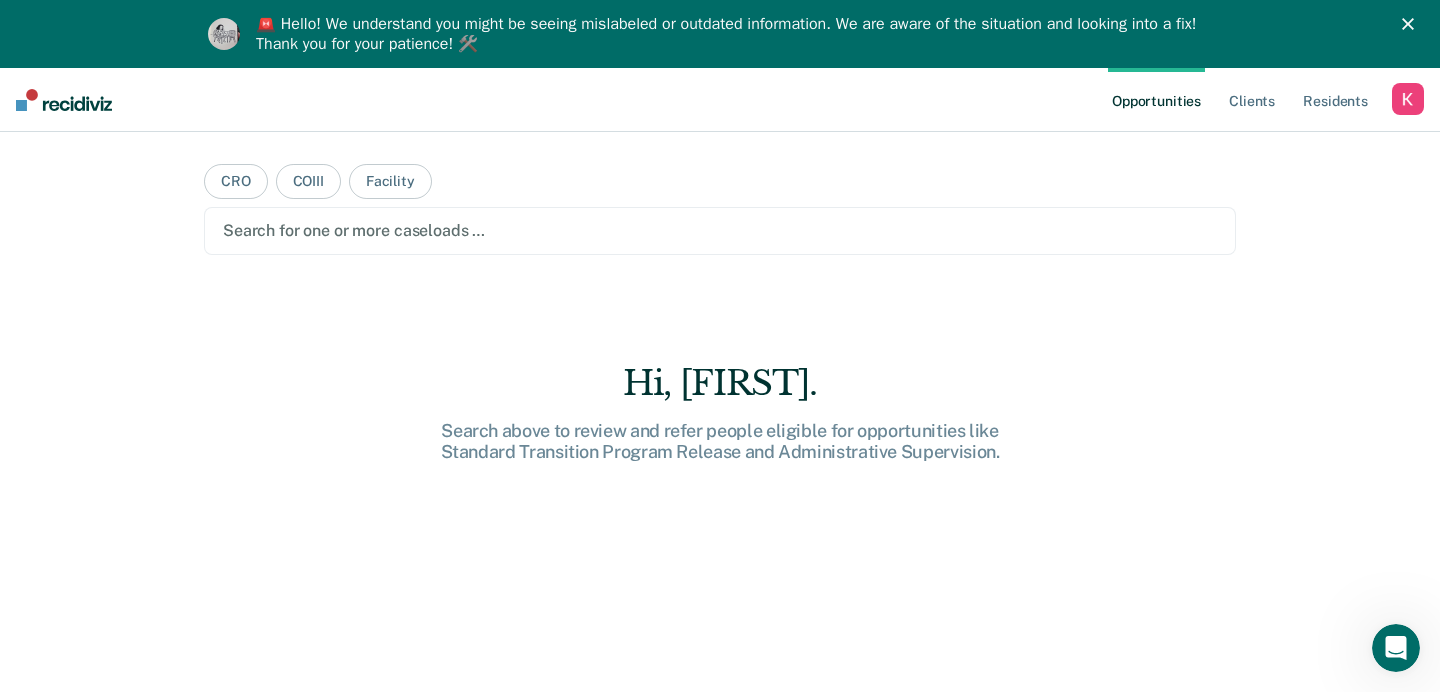 click on "🚨 Hello! We understand you might be seeing mislabeled or outdated information. We are aware of the situation and looking into a fix! Thank you for your patience! 🛠️" at bounding box center (728, 34) 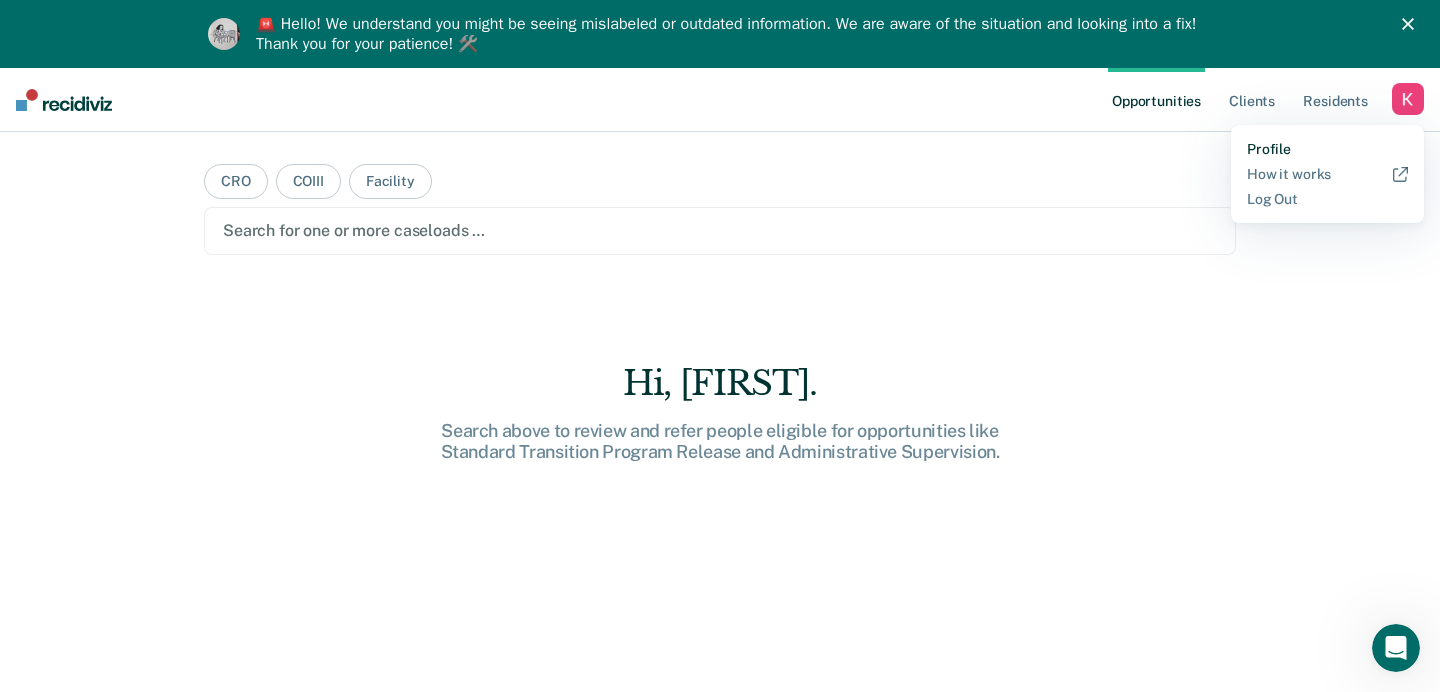 click on "Profile" at bounding box center [1327, 149] 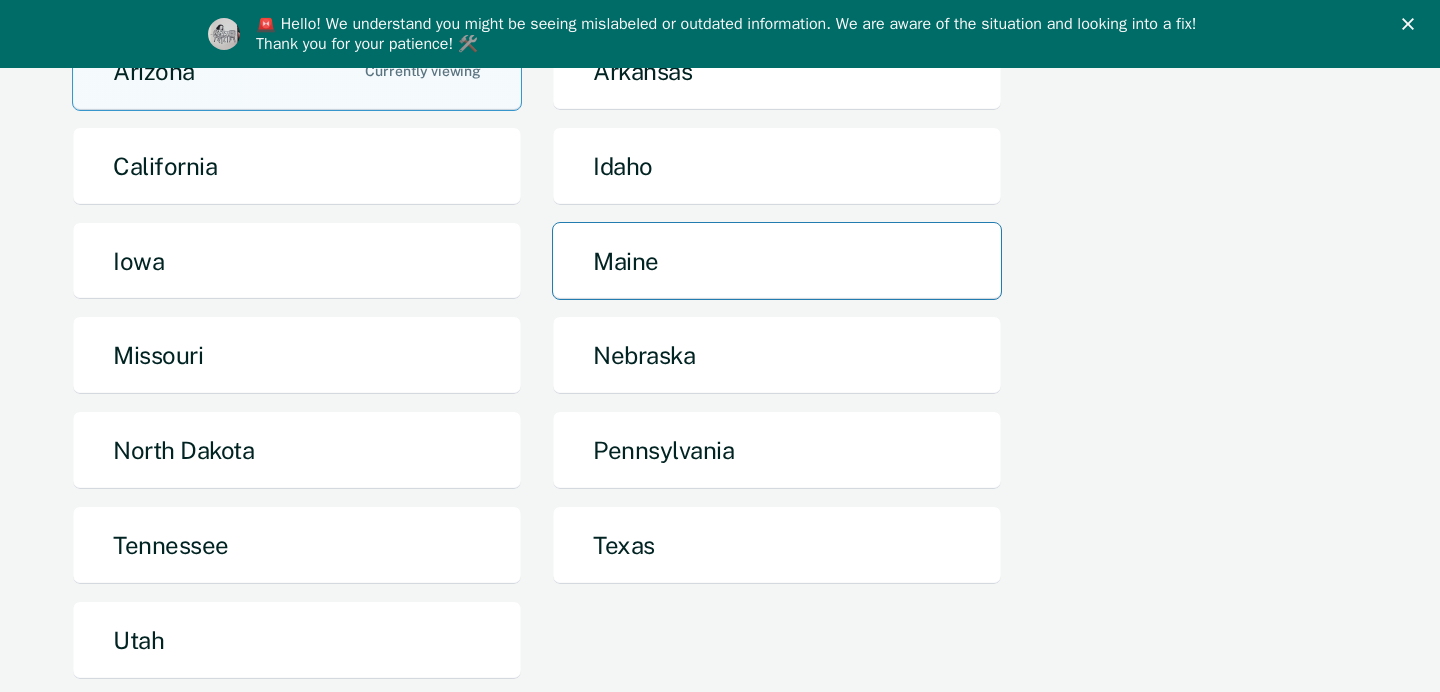 scroll, scrollTop: 255, scrollLeft: 0, axis: vertical 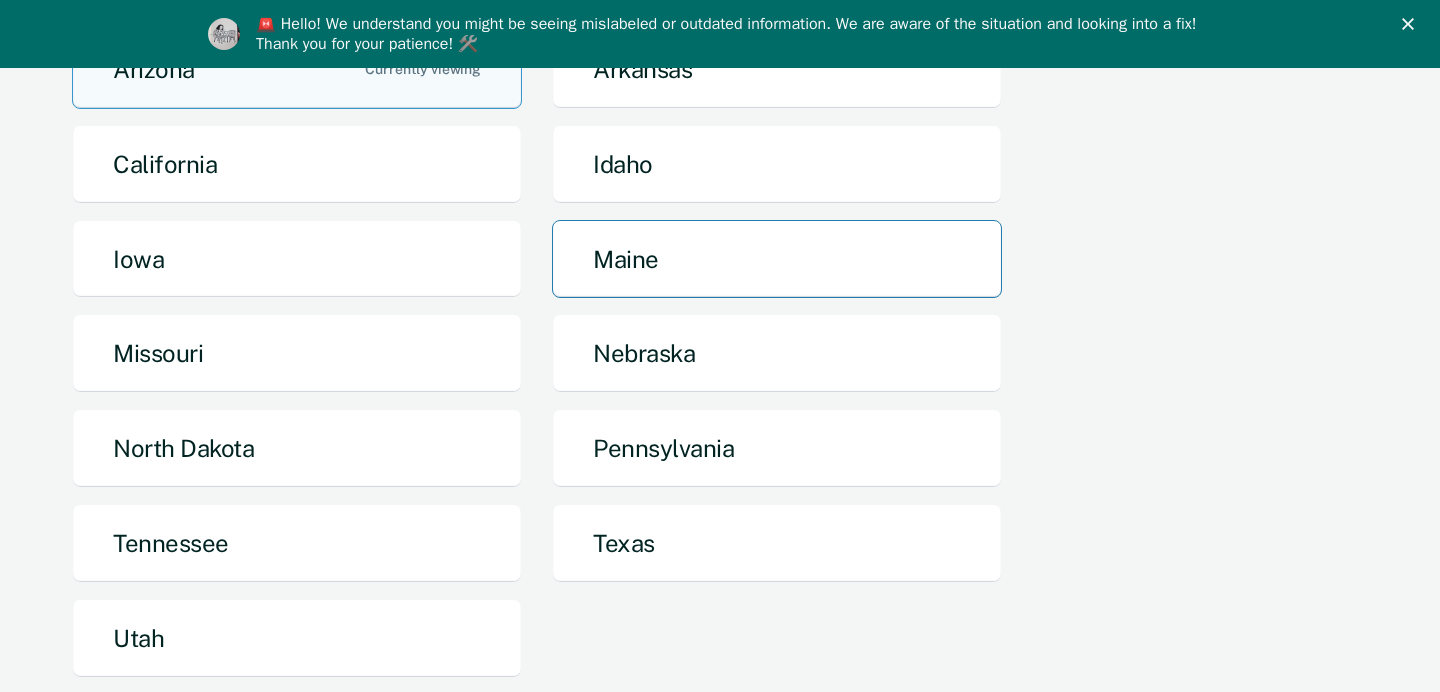 click on "Texas" at bounding box center [777, 543] 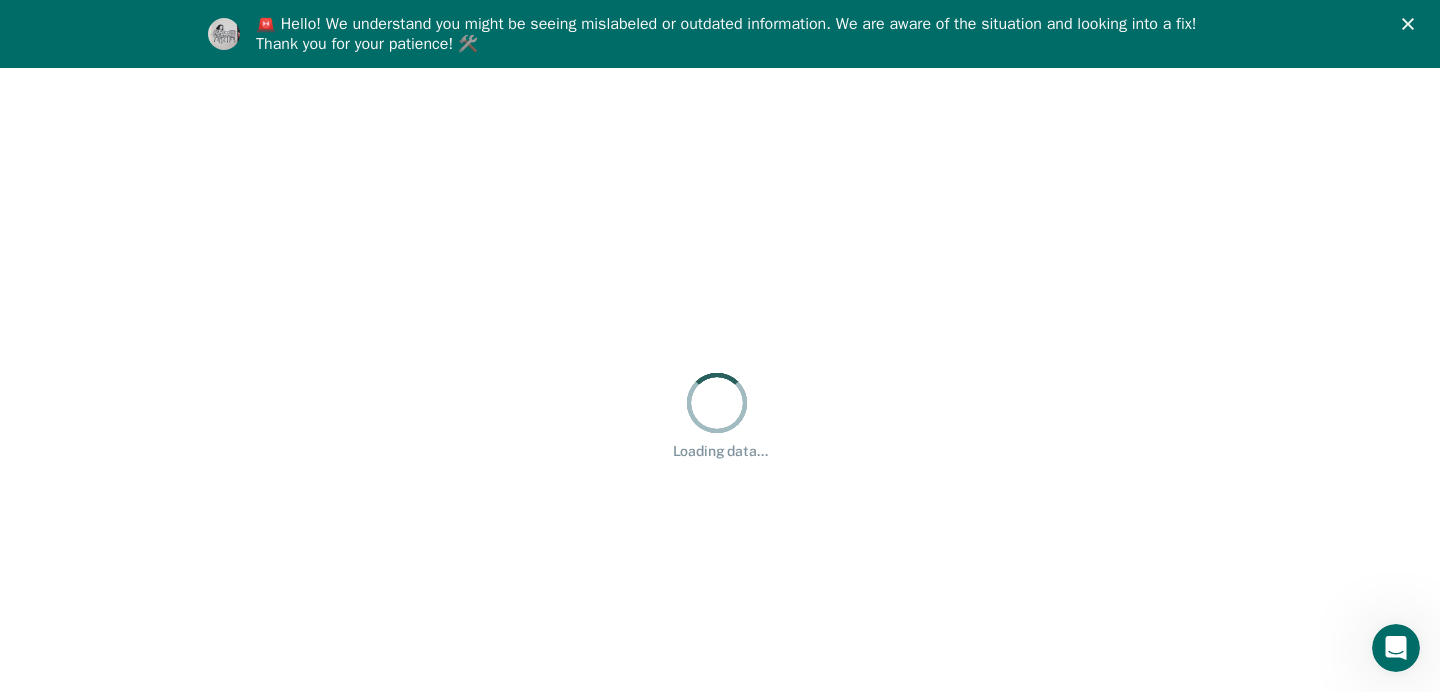 scroll, scrollTop: 0, scrollLeft: 0, axis: both 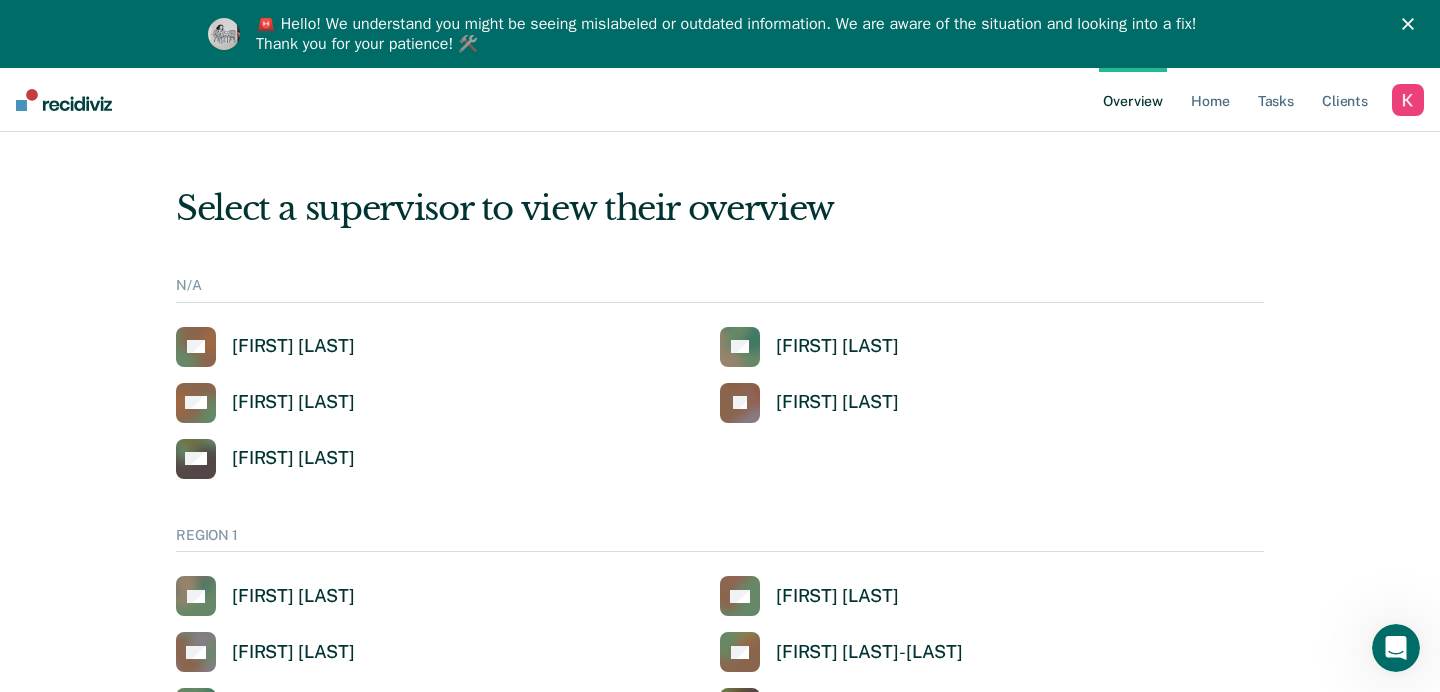 click on "🚨 Hello! We understand you might be seeing mislabeled or outdated information. We are aware of the situation and looking into a fix! Thank you for your patience! 🛠️" at bounding box center [728, 34] 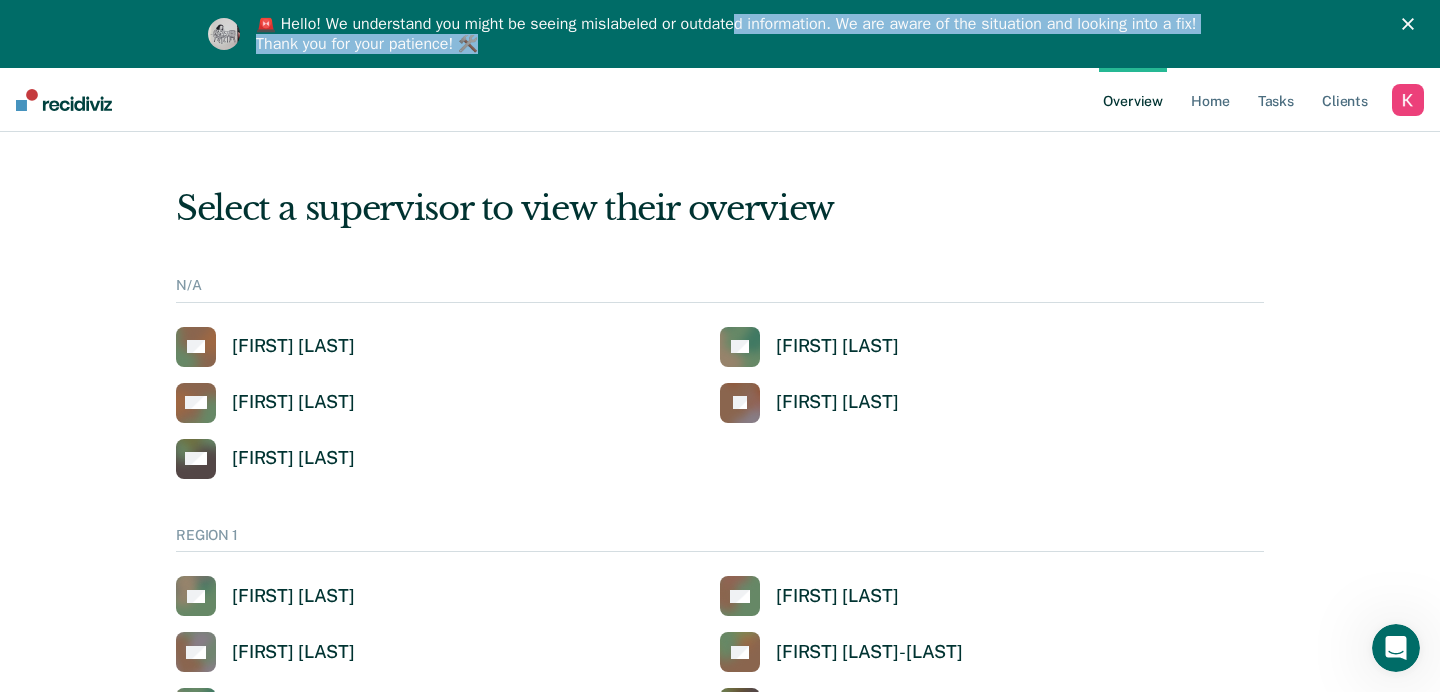 drag, startPoint x: 742, startPoint y: 26, endPoint x: 846, endPoint y: 37, distance: 104.58012 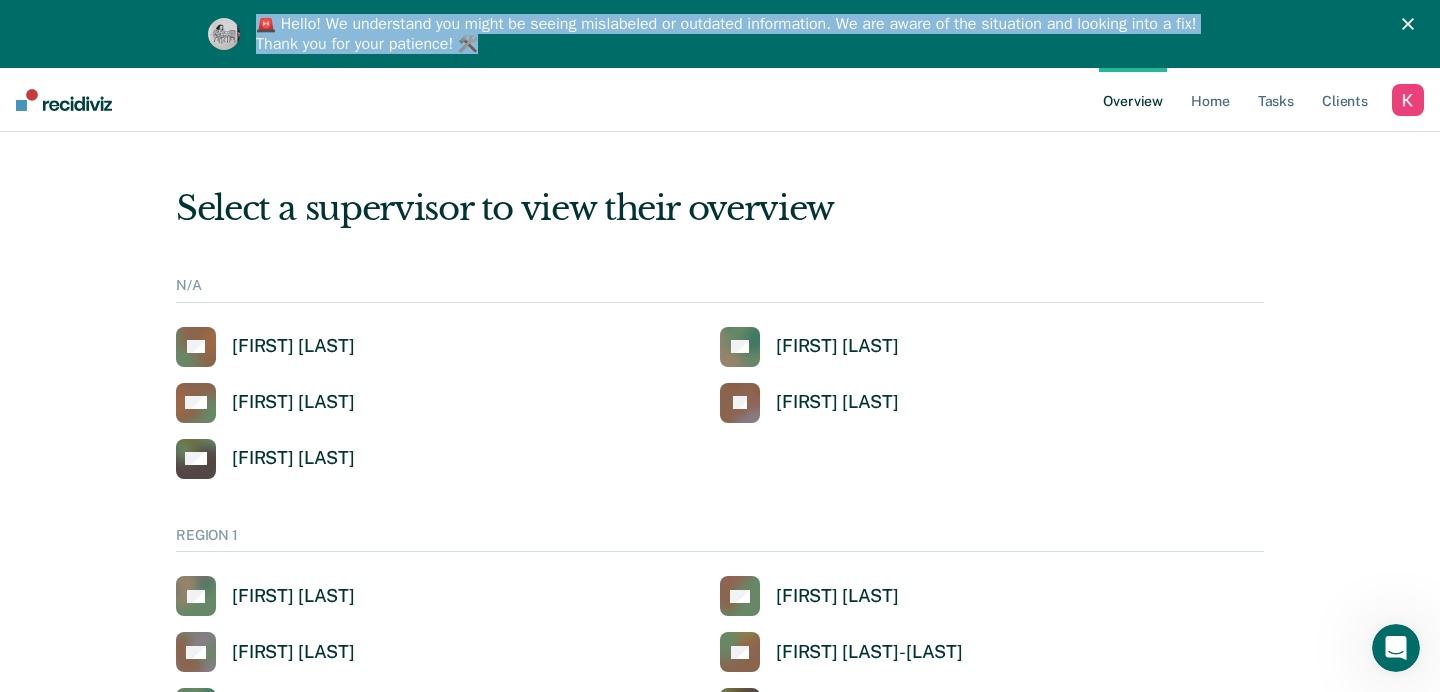 drag, startPoint x: 543, startPoint y: 47, endPoint x: 253, endPoint y: 28, distance: 290.62173 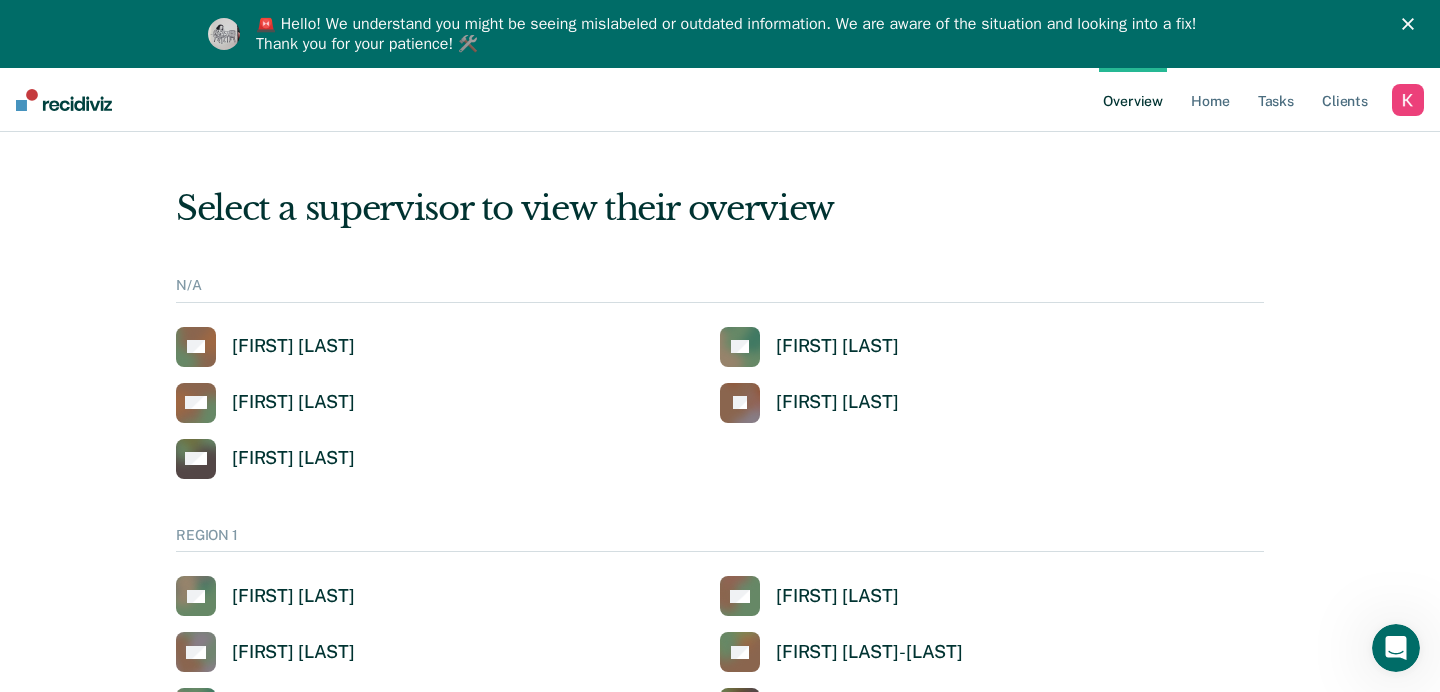 click on "🚨 Hello! We understand you might be seeing mislabeled or outdated information. We are aware of the situation and looking into a fix! Thank you for your patience! 🛠️" at bounding box center [728, 34] 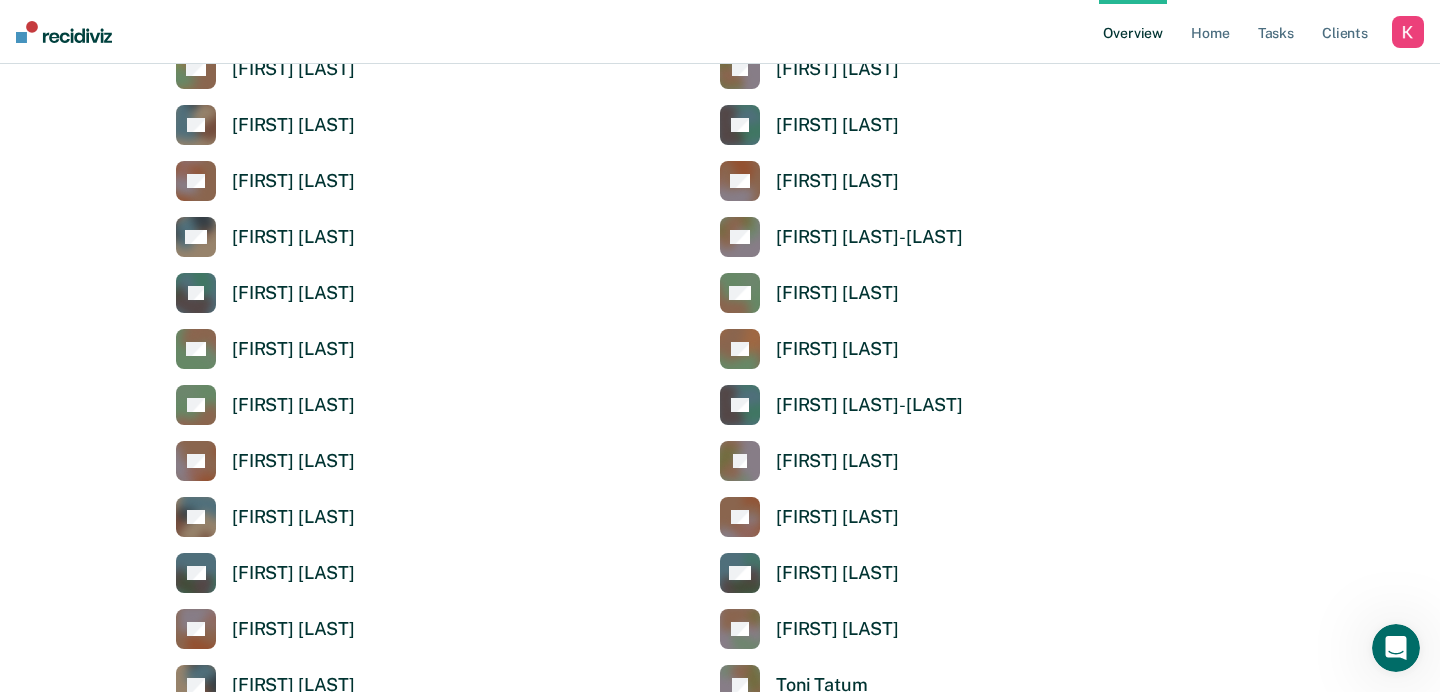 scroll, scrollTop: 0, scrollLeft: 0, axis: both 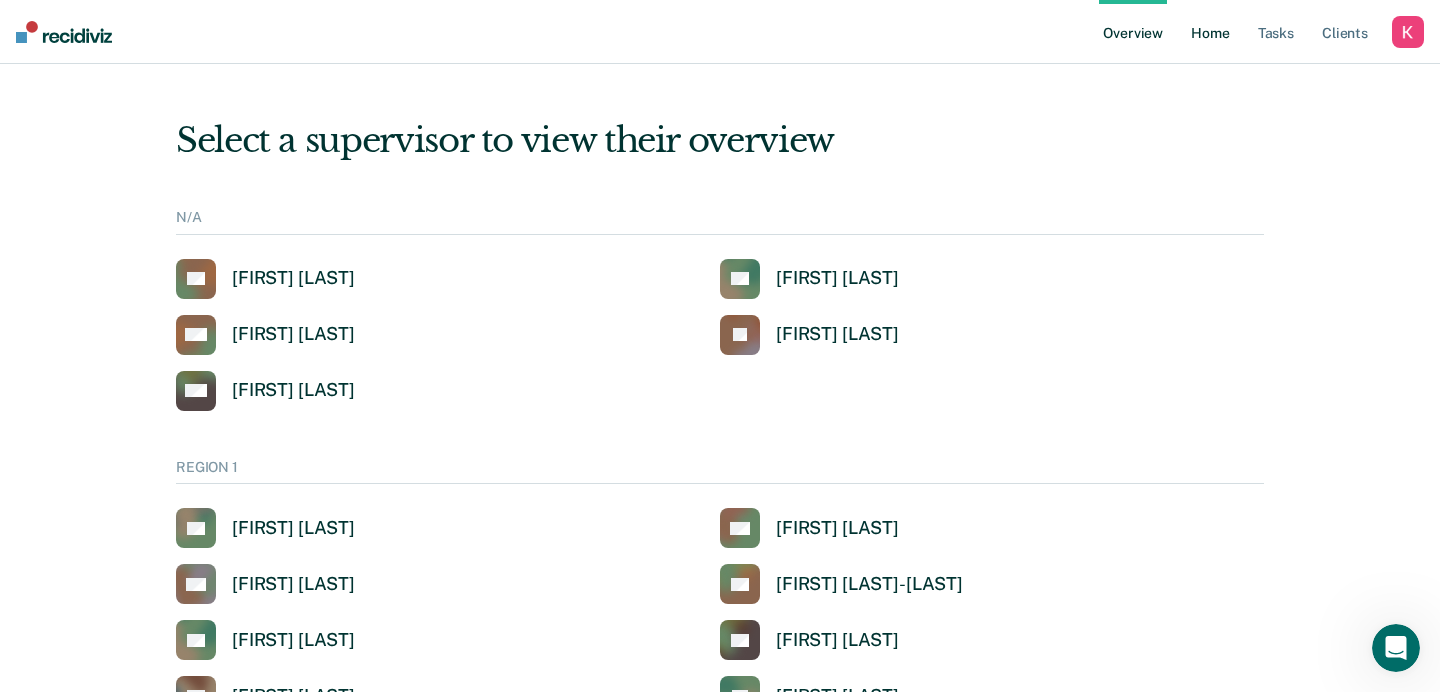 click on "Home" at bounding box center [1210, 32] 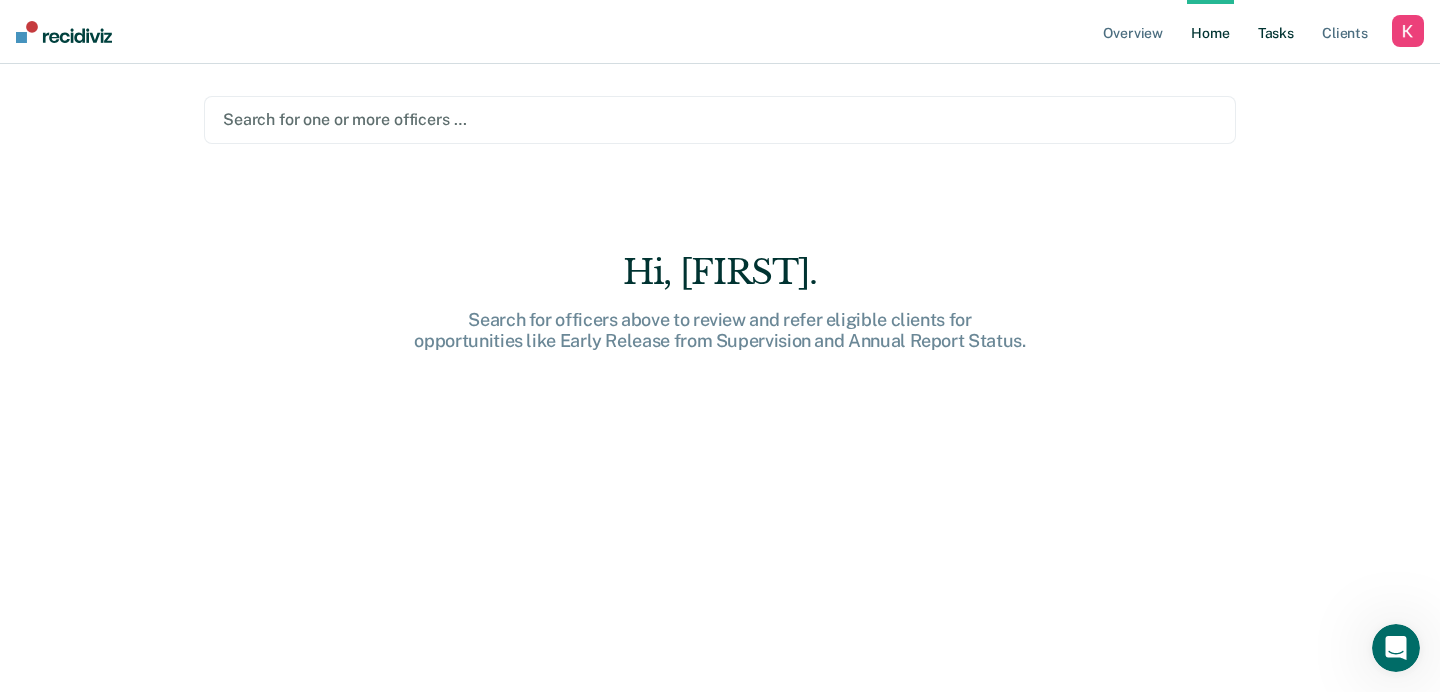 click on "Tasks" at bounding box center (1276, 32) 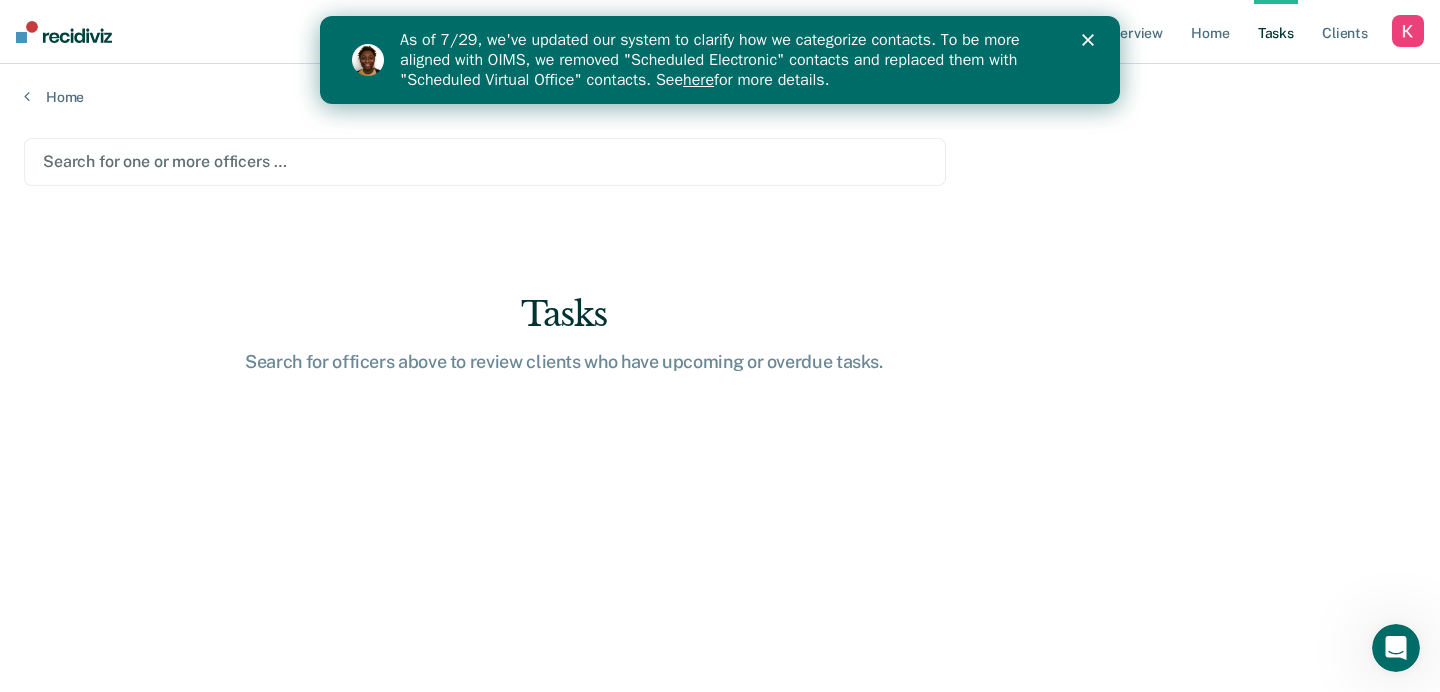 scroll, scrollTop: 0, scrollLeft: 0, axis: both 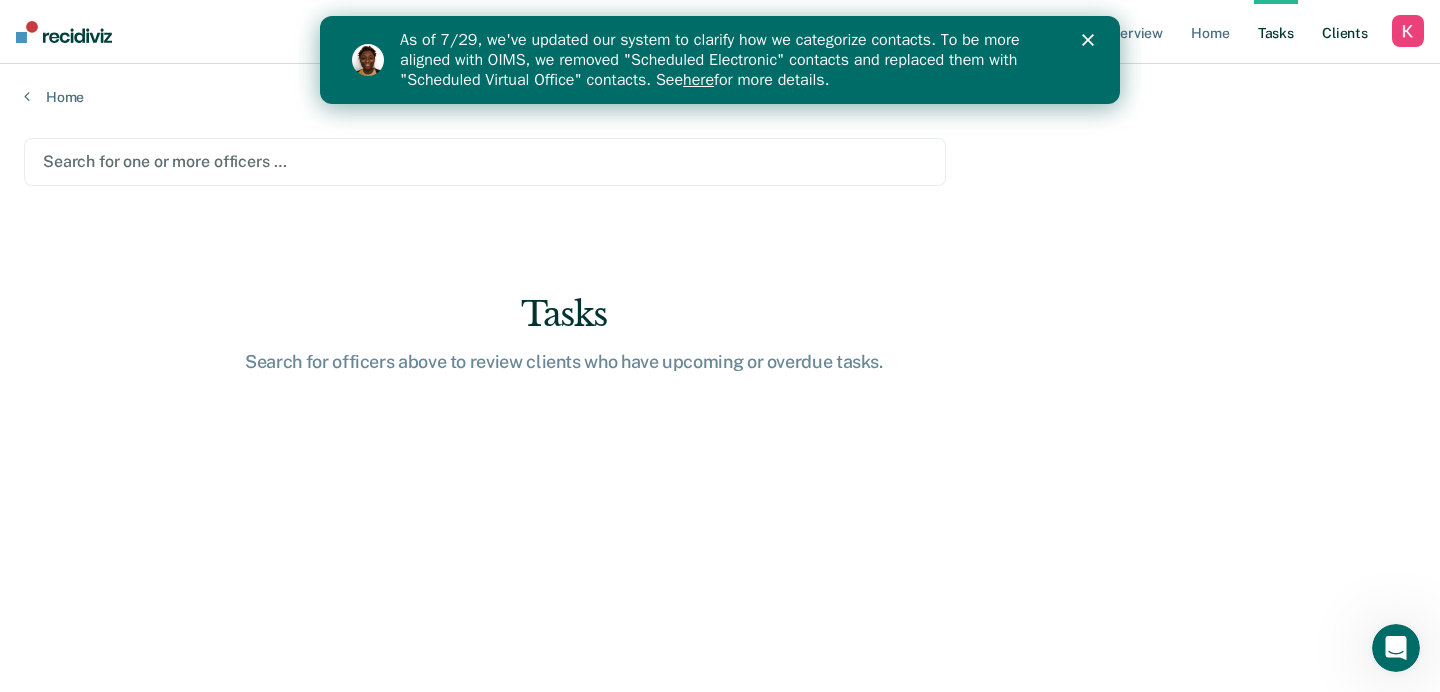 click on "Client s" at bounding box center [1345, 32] 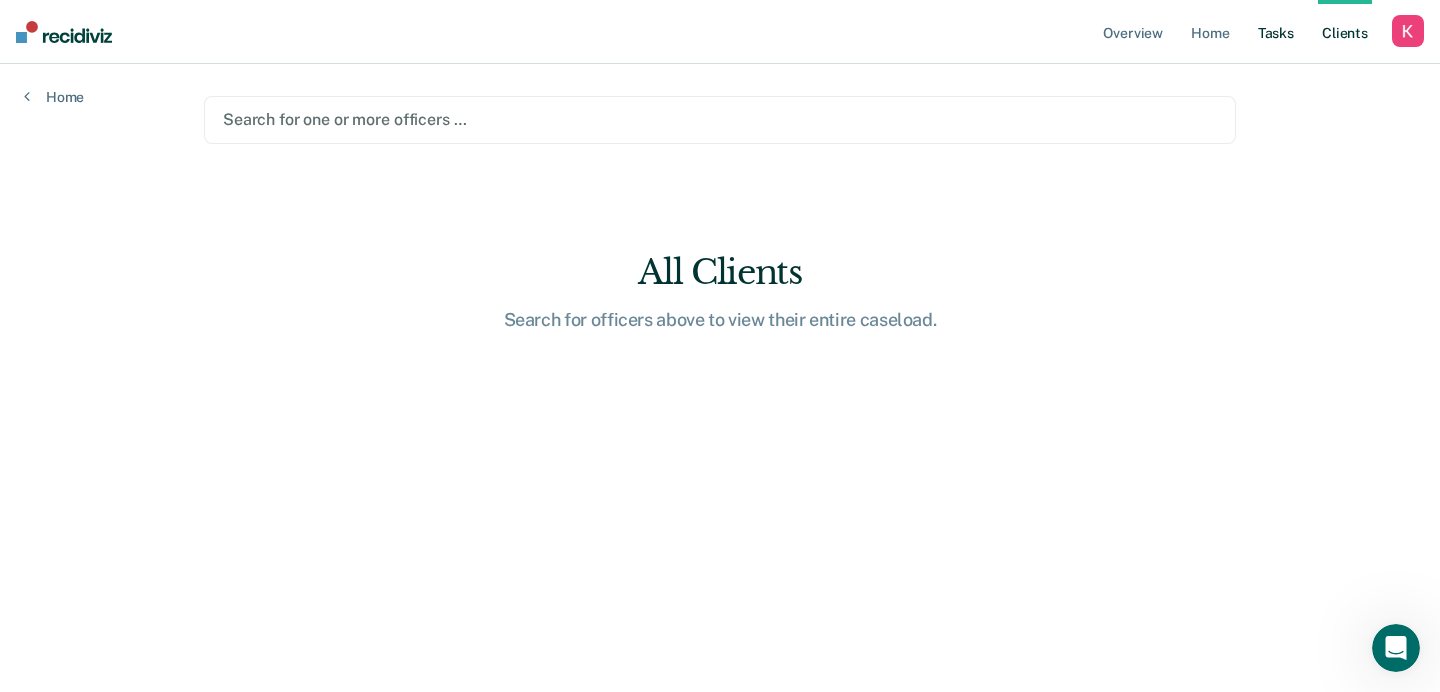 click on "Tasks" at bounding box center (1276, 32) 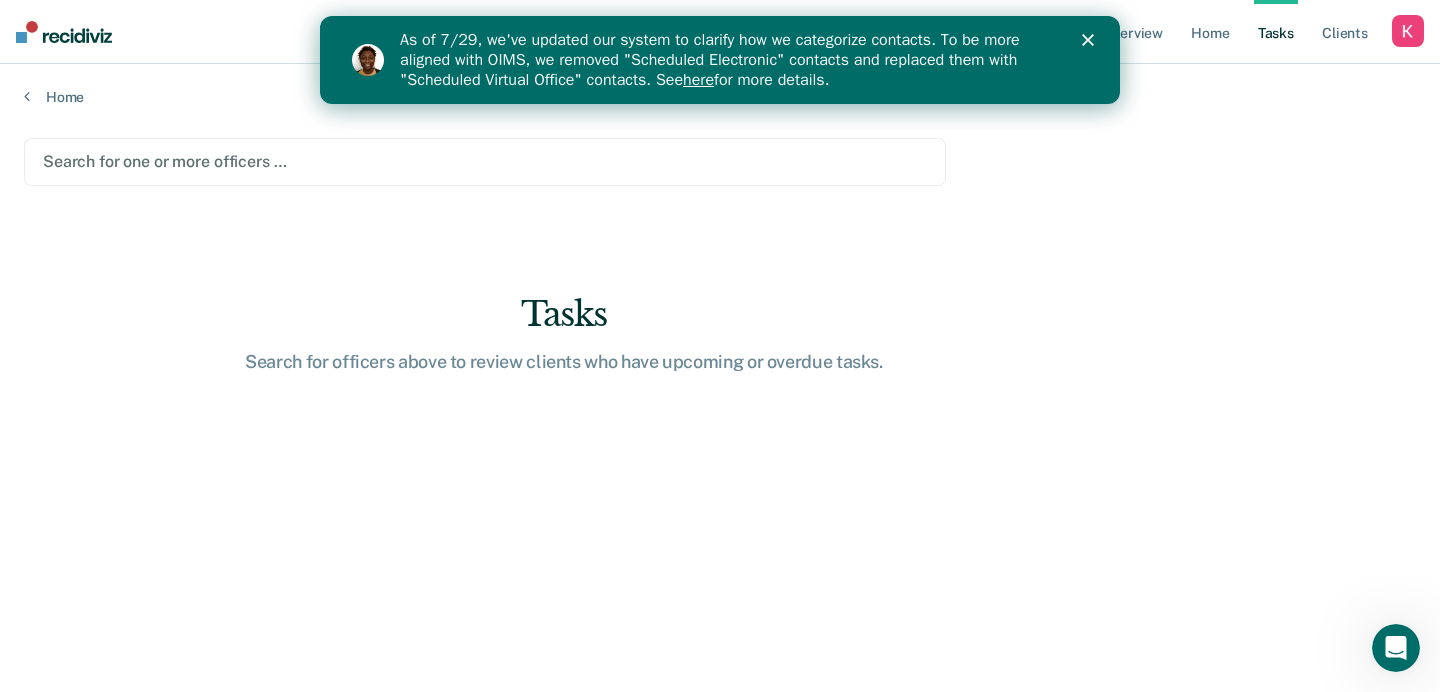 scroll, scrollTop: 0, scrollLeft: 0, axis: both 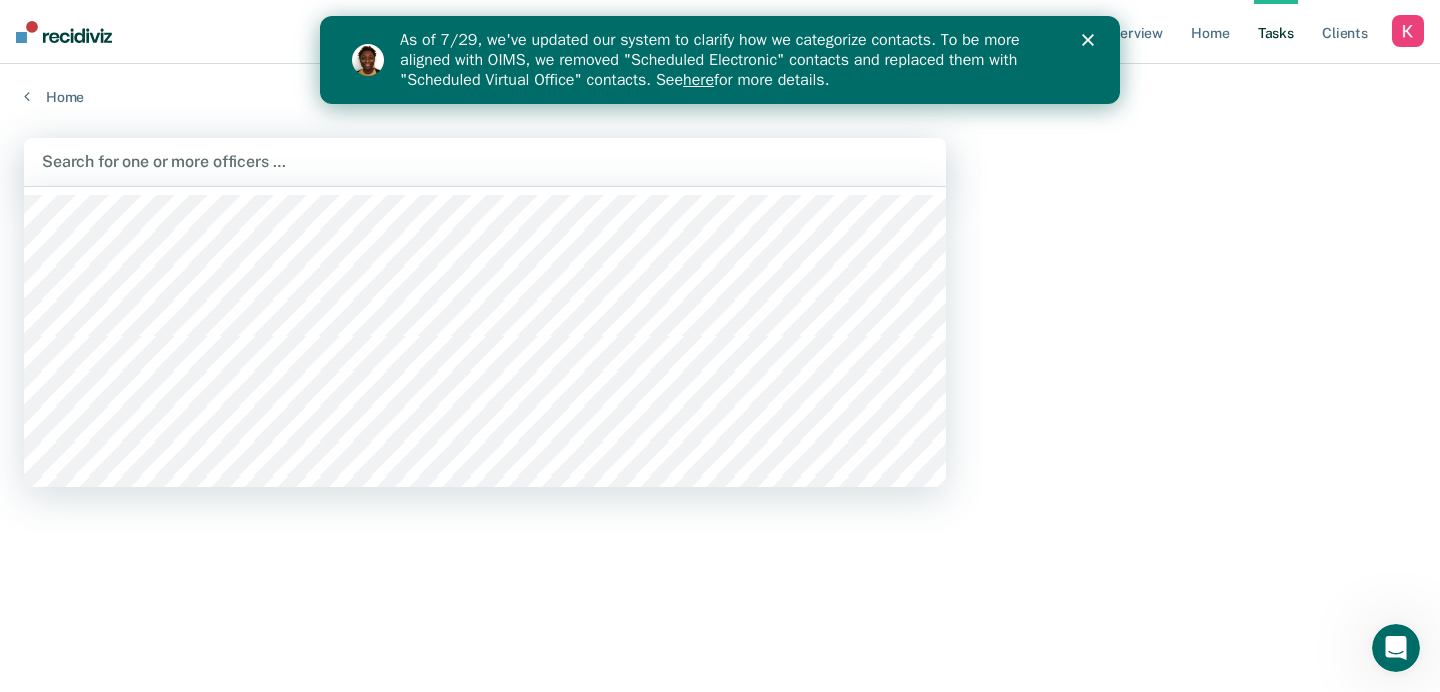 click at bounding box center [485, 161] 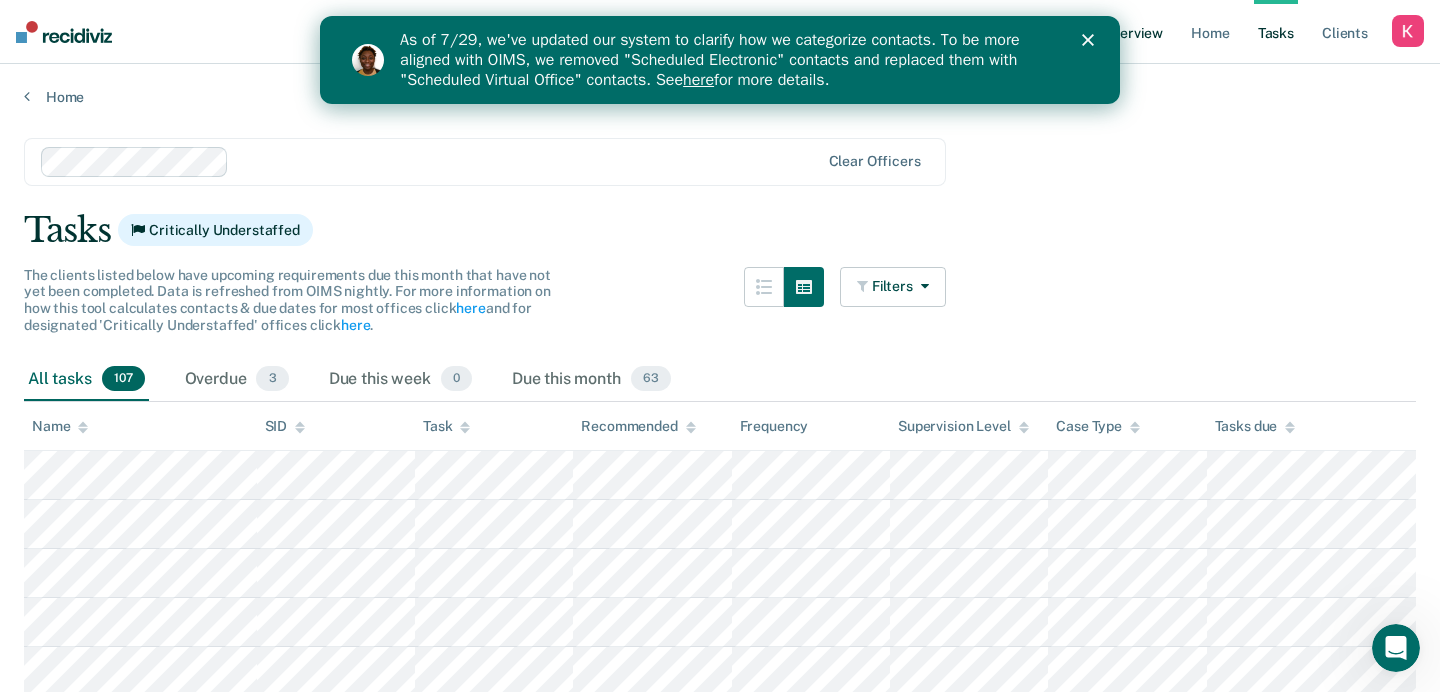 click on "Overview" at bounding box center [1133, 32] 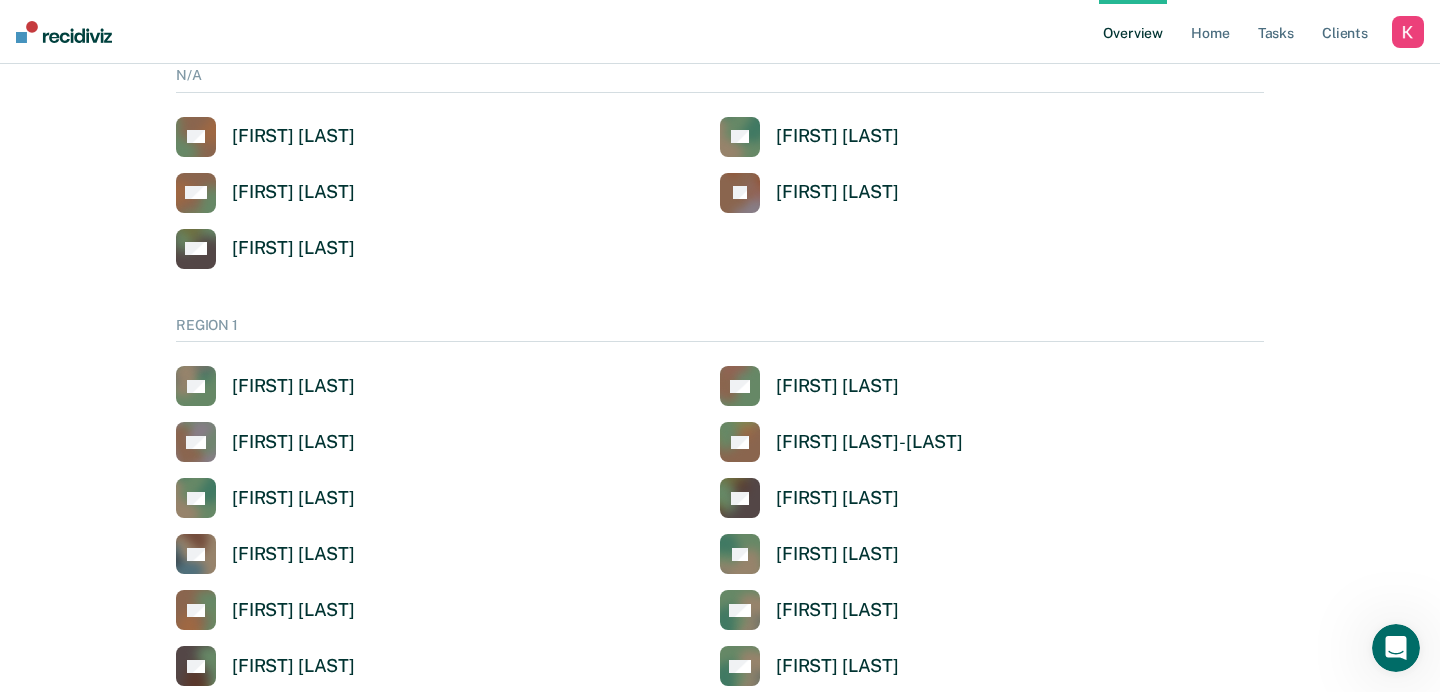 scroll, scrollTop: 140, scrollLeft: 0, axis: vertical 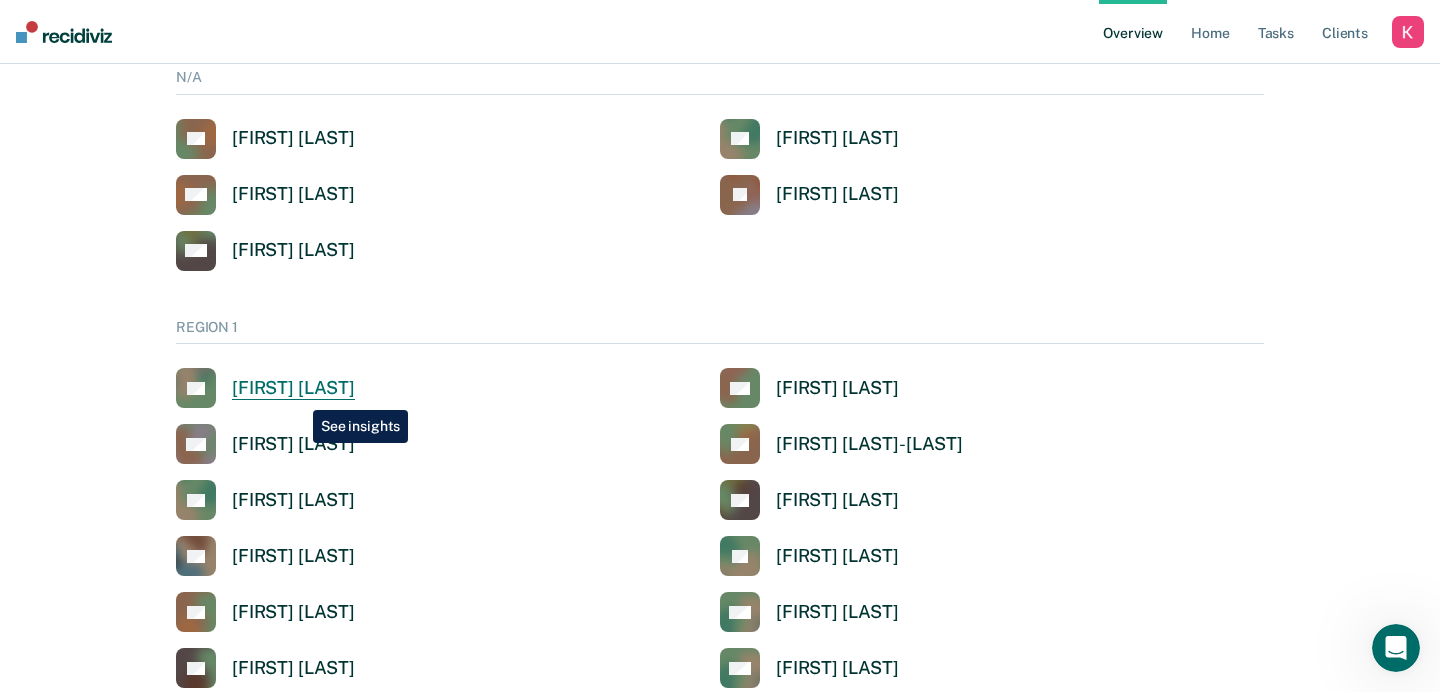click on "[FIRST] [LAST]" at bounding box center (293, 388) 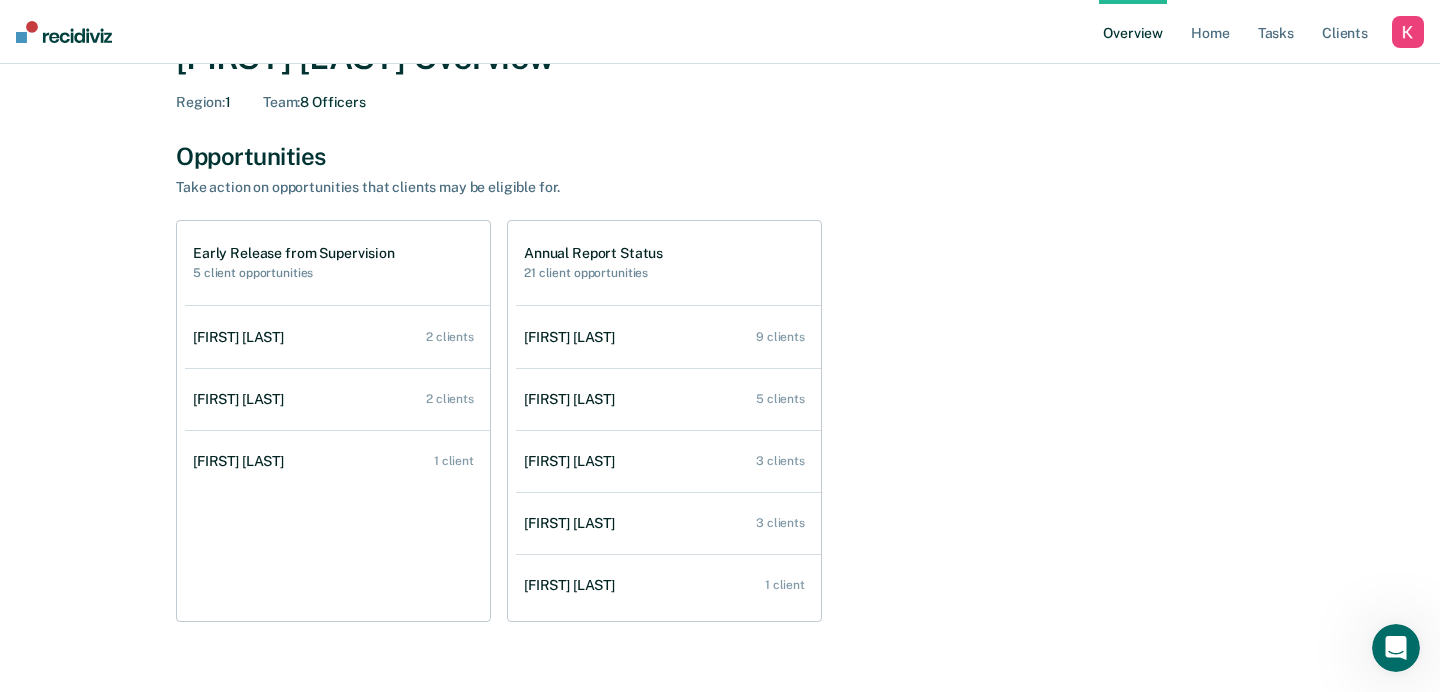 scroll, scrollTop: 110, scrollLeft: 0, axis: vertical 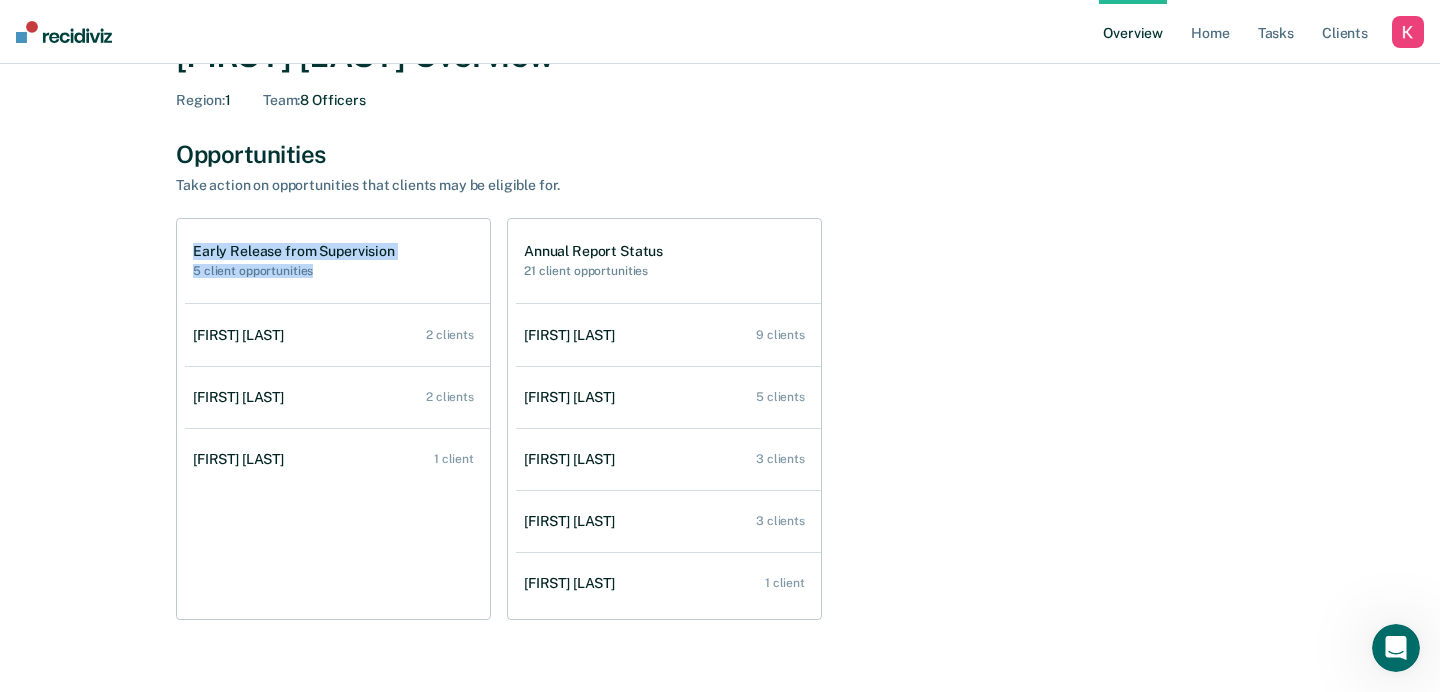 drag, startPoint x: 194, startPoint y: 248, endPoint x: 392, endPoint y: 279, distance: 200.41208 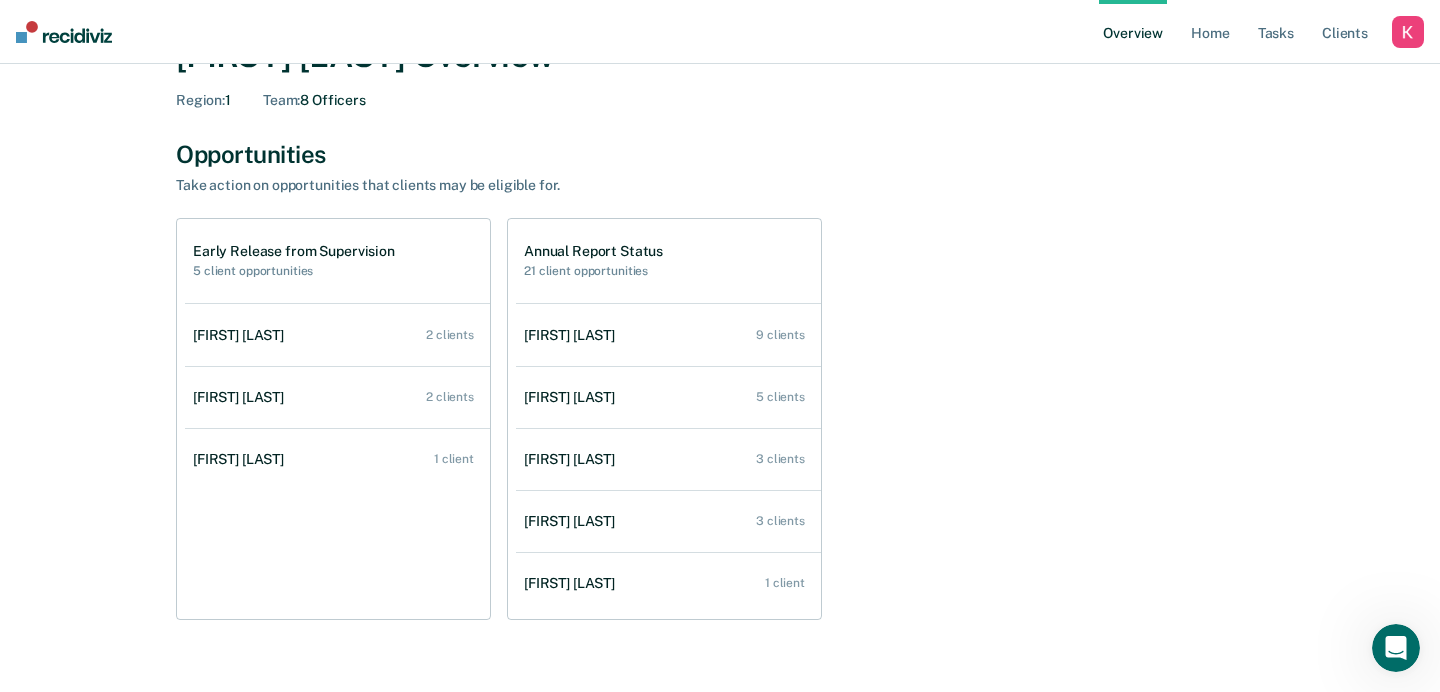 click on "Annual Report Status 21 client opportunities" at bounding box center [593, 260] 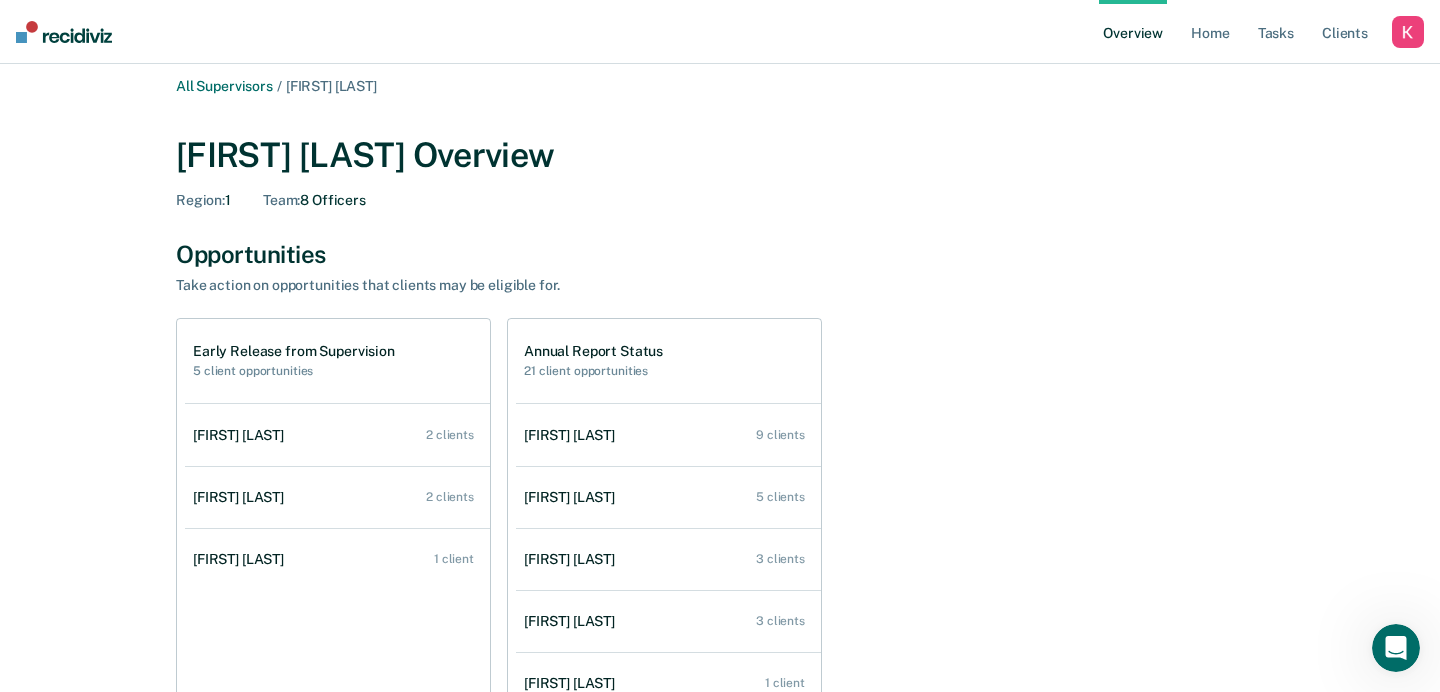 scroll, scrollTop: 0, scrollLeft: 0, axis: both 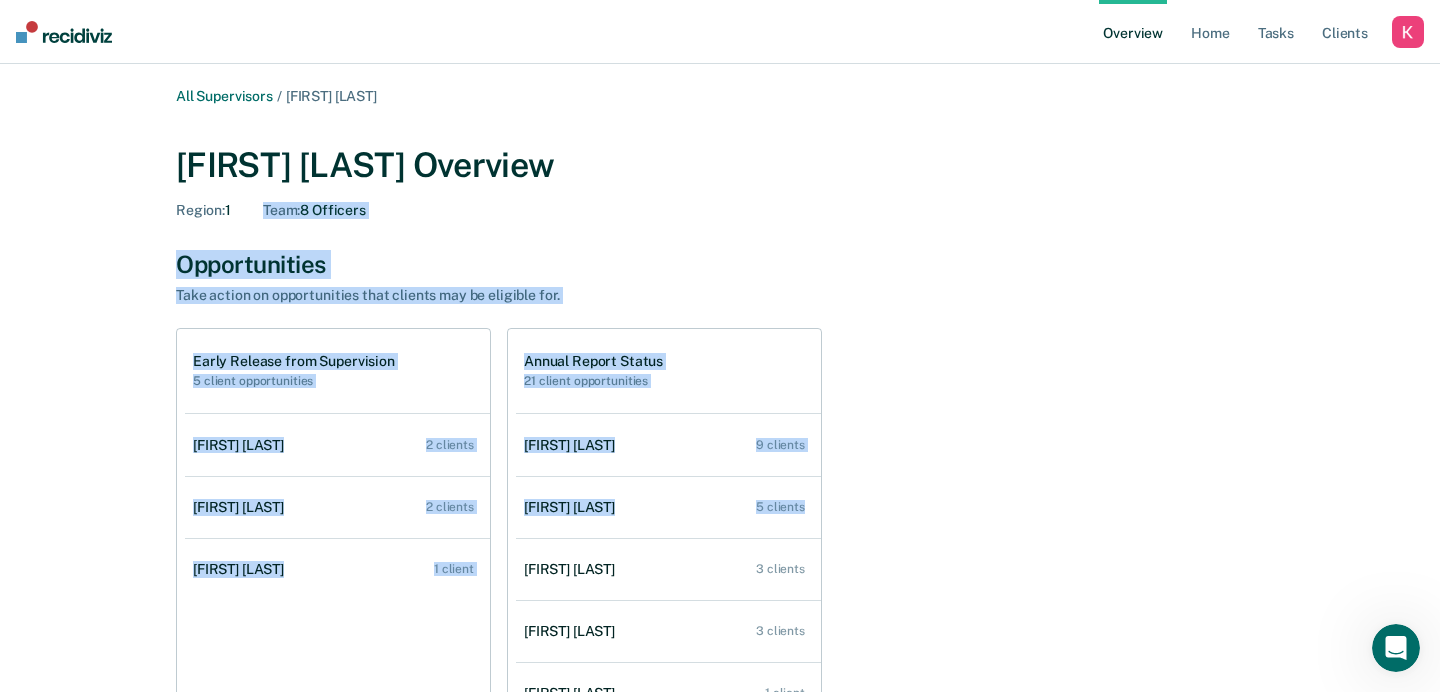 drag, startPoint x: 158, startPoint y: 236, endPoint x: 889, endPoint y: 522, distance: 784.95667 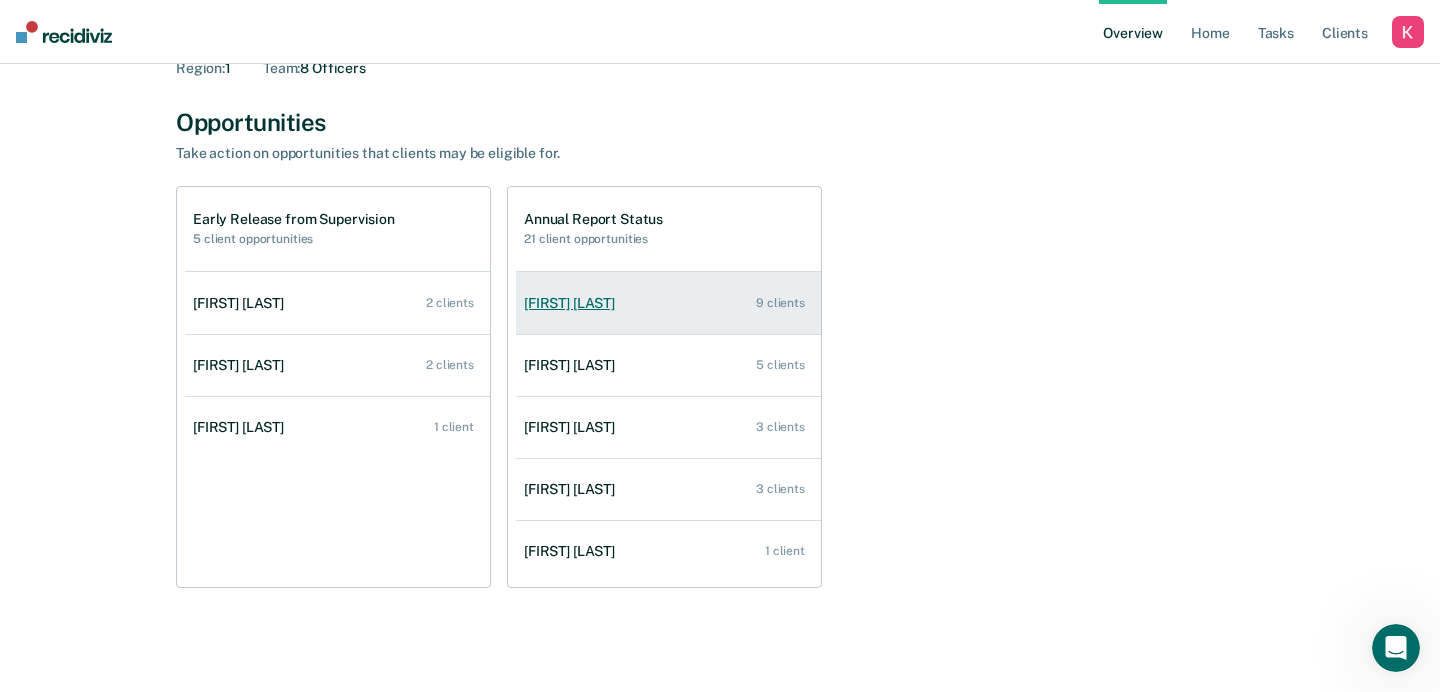 scroll, scrollTop: 139, scrollLeft: 0, axis: vertical 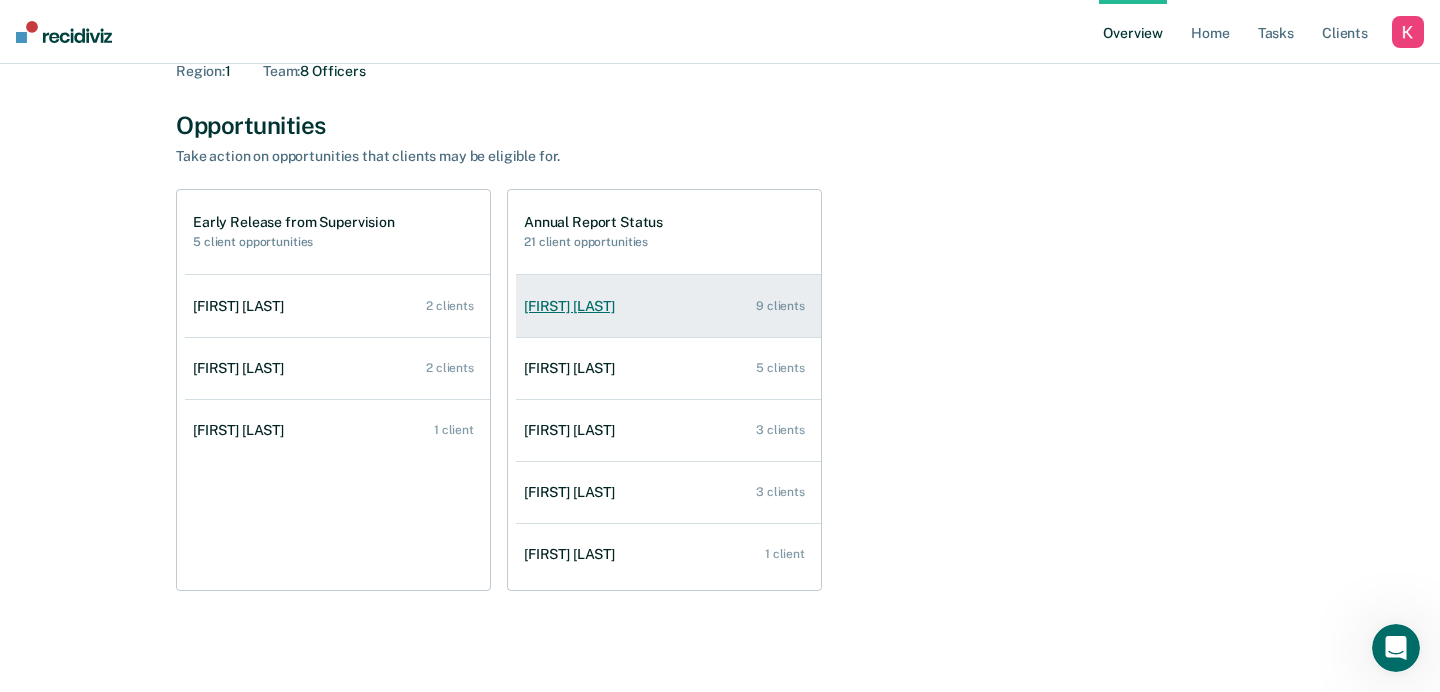 click on "[FIRST] [LAST]" at bounding box center [573, 306] 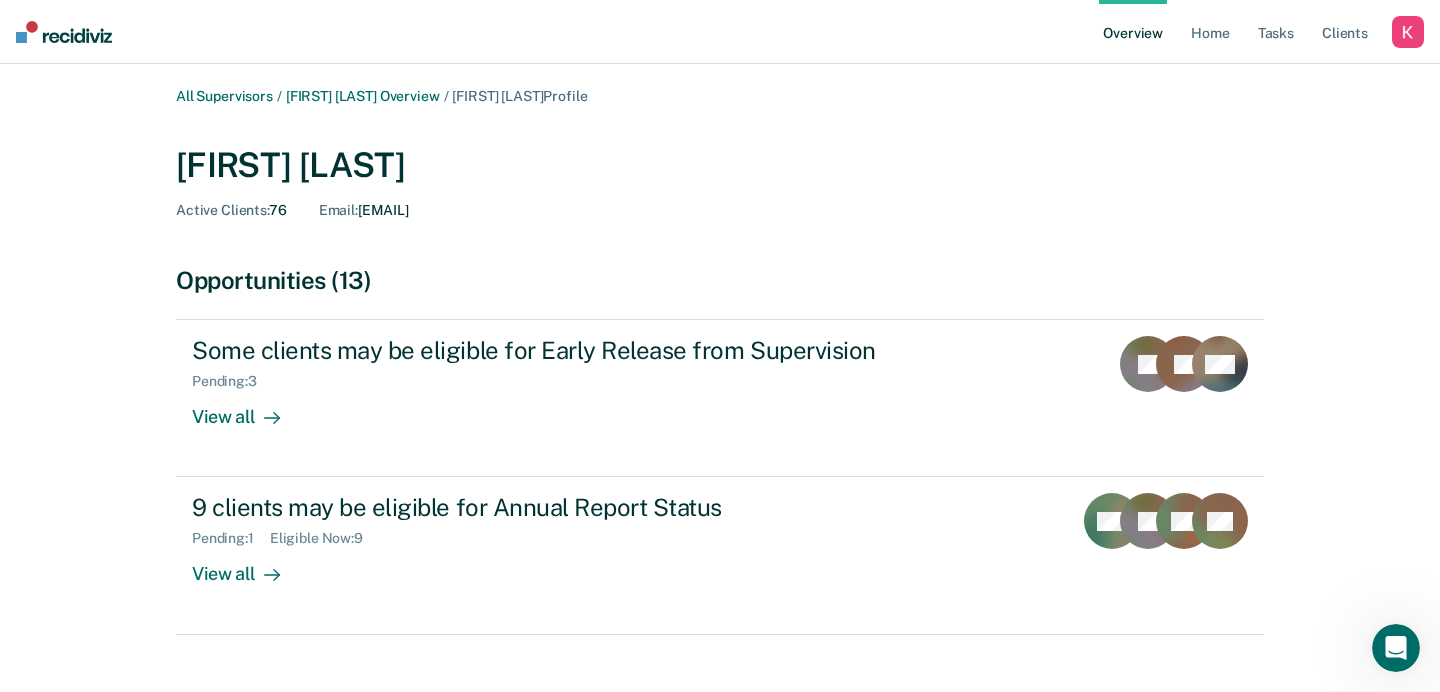 scroll, scrollTop: 46, scrollLeft: 0, axis: vertical 